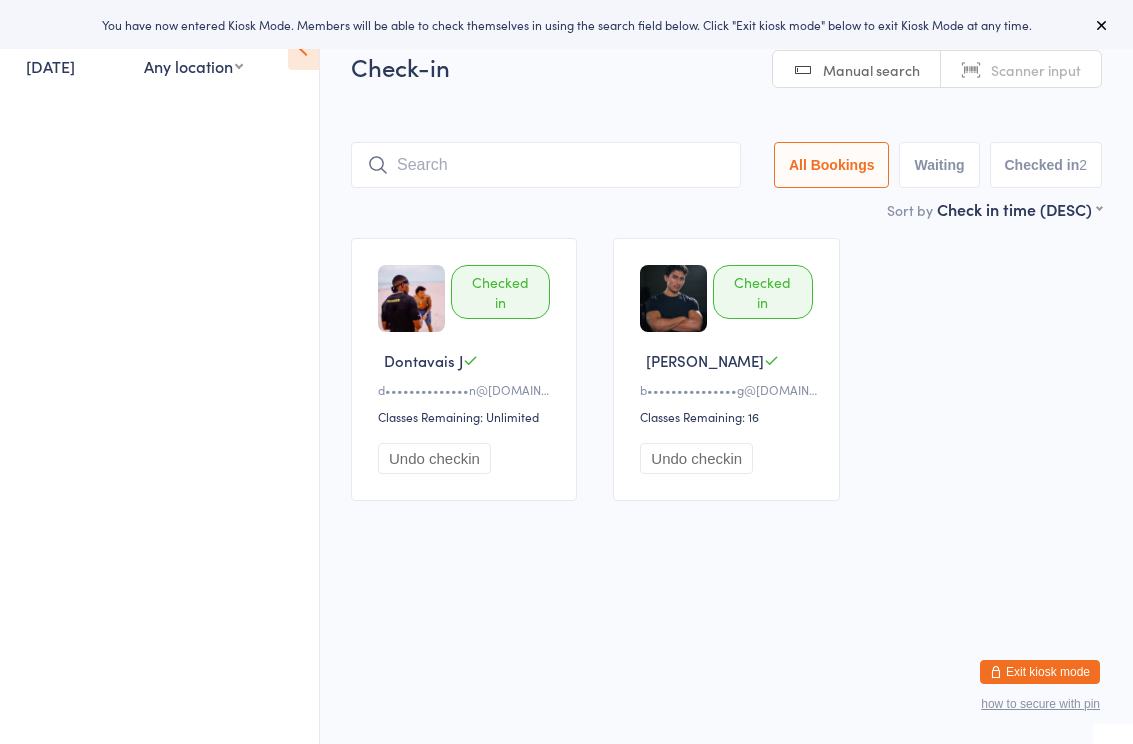 scroll, scrollTop: 0, scrollLeft: 0, axis: both 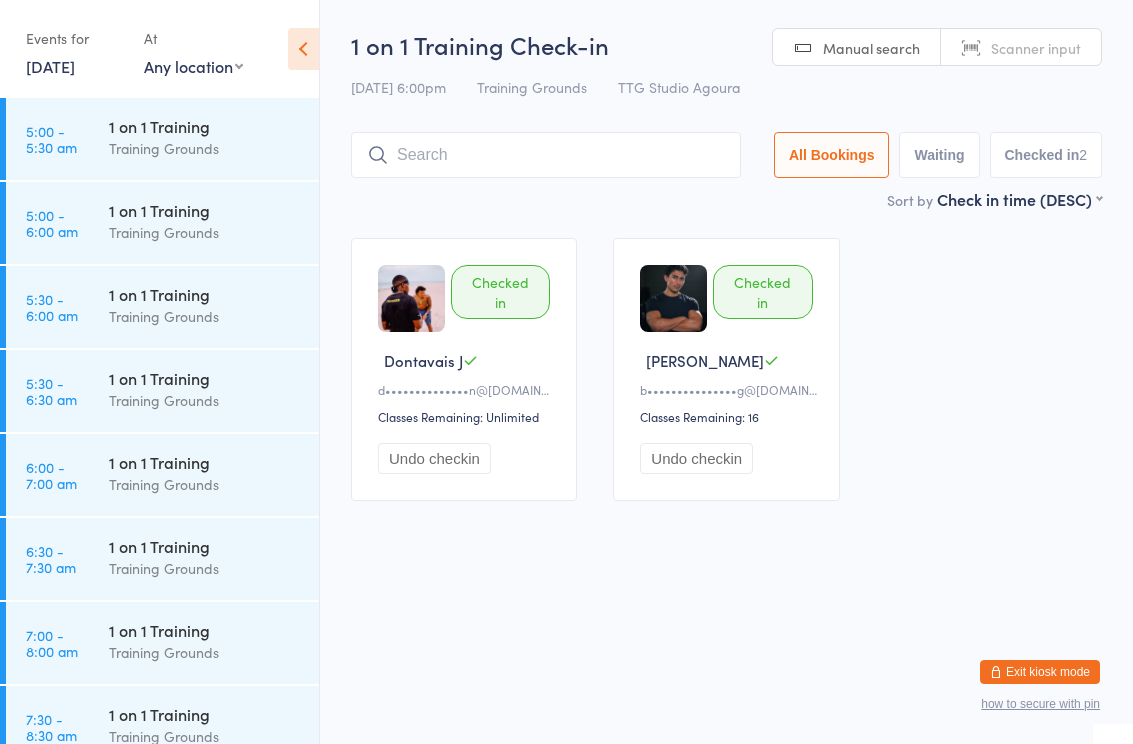 click on "You have now entered Kiosk Mode. Members will be able to check themselves in using the search field below. Click "Exit kiosk mode" below to exit Kiosk Mode at any time. Events for 10 Jul, 2025 10 Jul, 2025
July 2025
Sun Mon Tue Wed Thu Fri Sat
27
29
30
01
02
03
04
05
28
06
07
08
09
10
11
12
29
13
14
15
16
17
18
19
30
20
21
22
23
24
25
26
31" at bounding box center [566, 372] 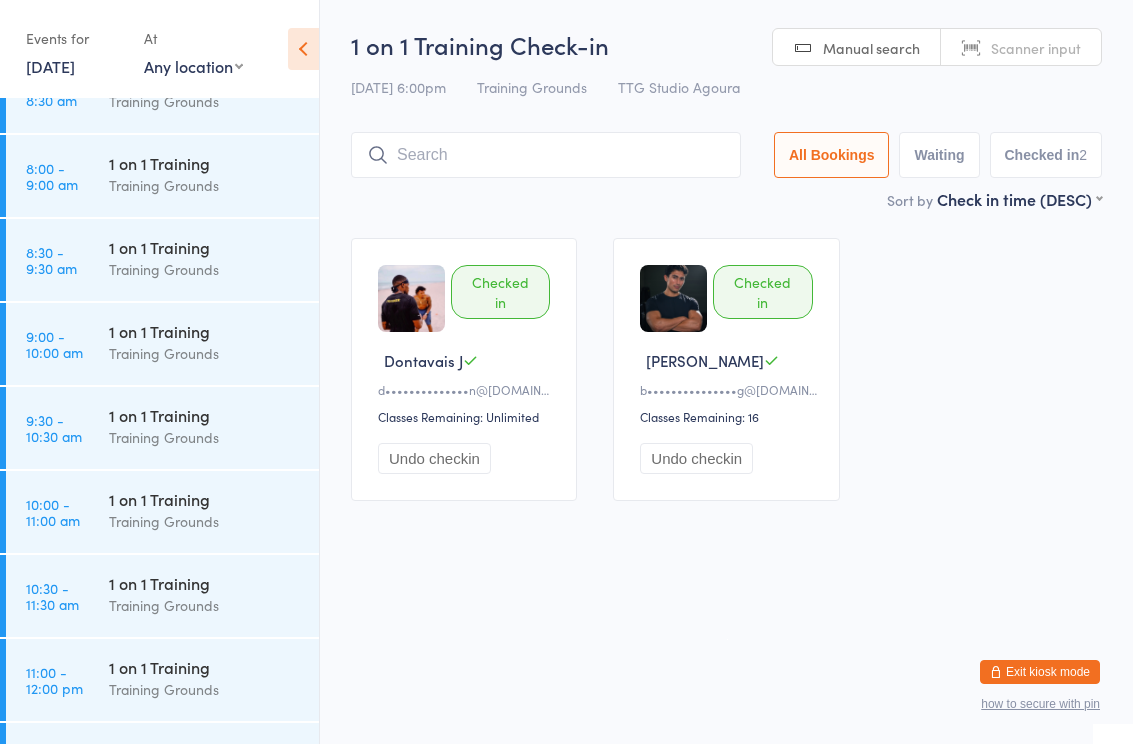 click on "10 Jul, 2025" at bounding box center [50, 66] 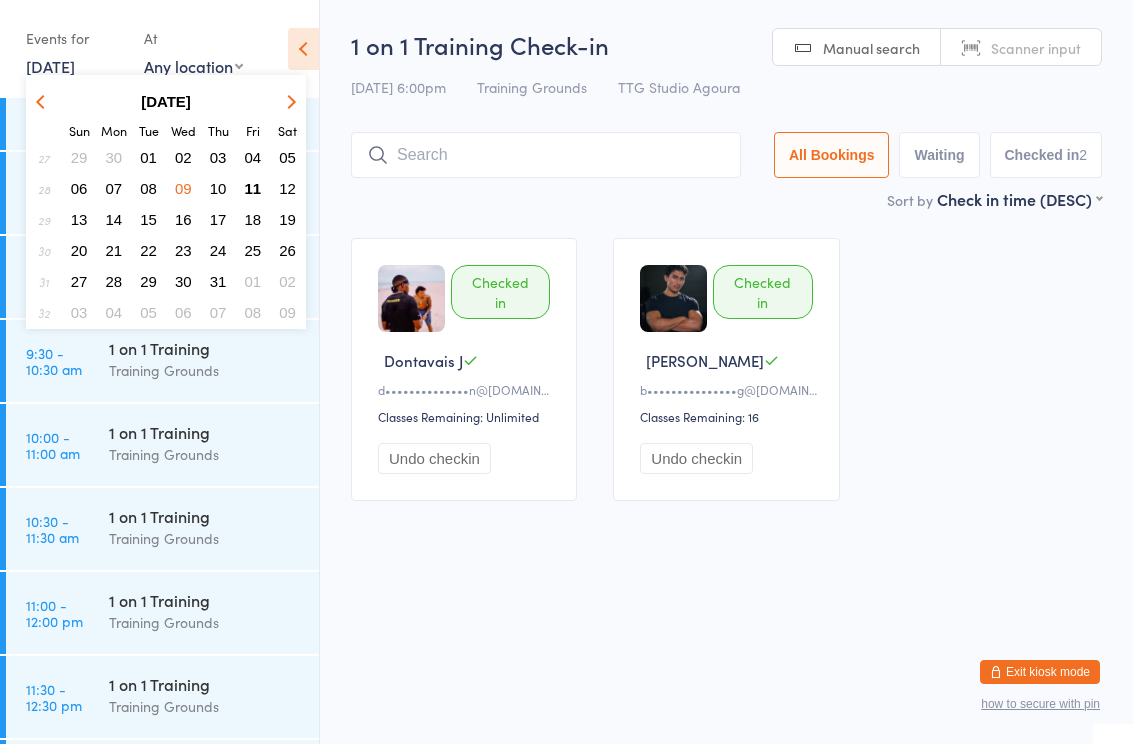scroll, scrollTop: 702, scrollLeft: 0, axis: vertical 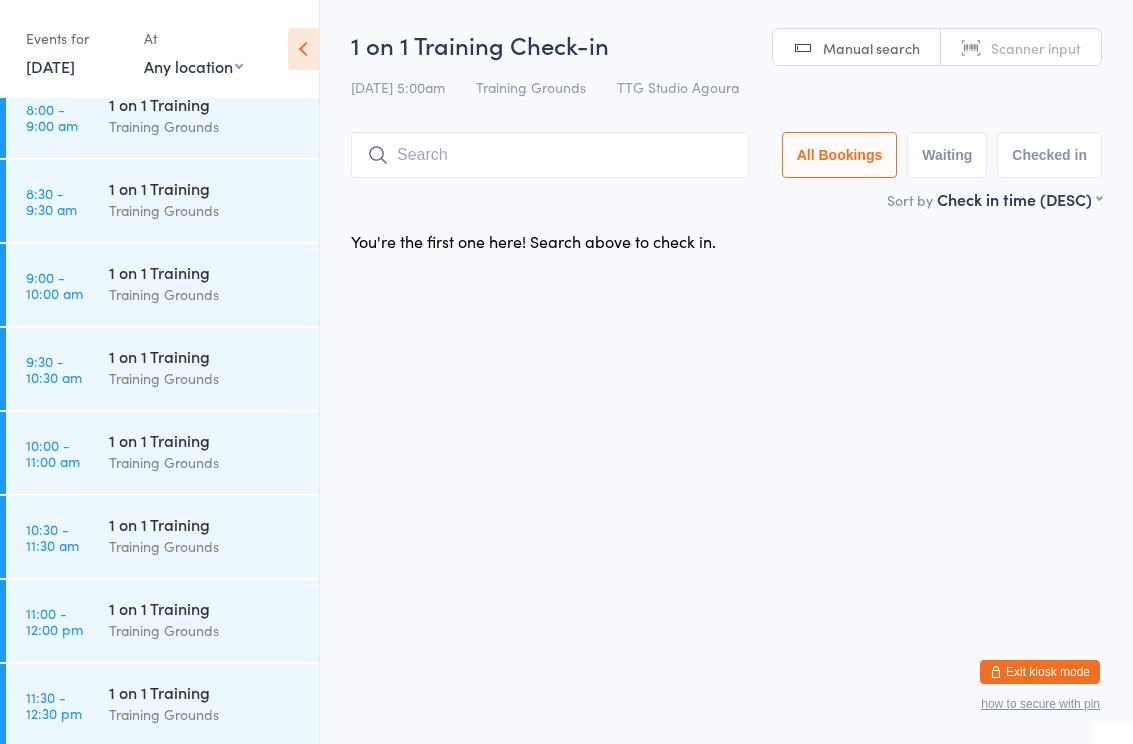 click on "Training Grounds" at bounding box center (205, 294) 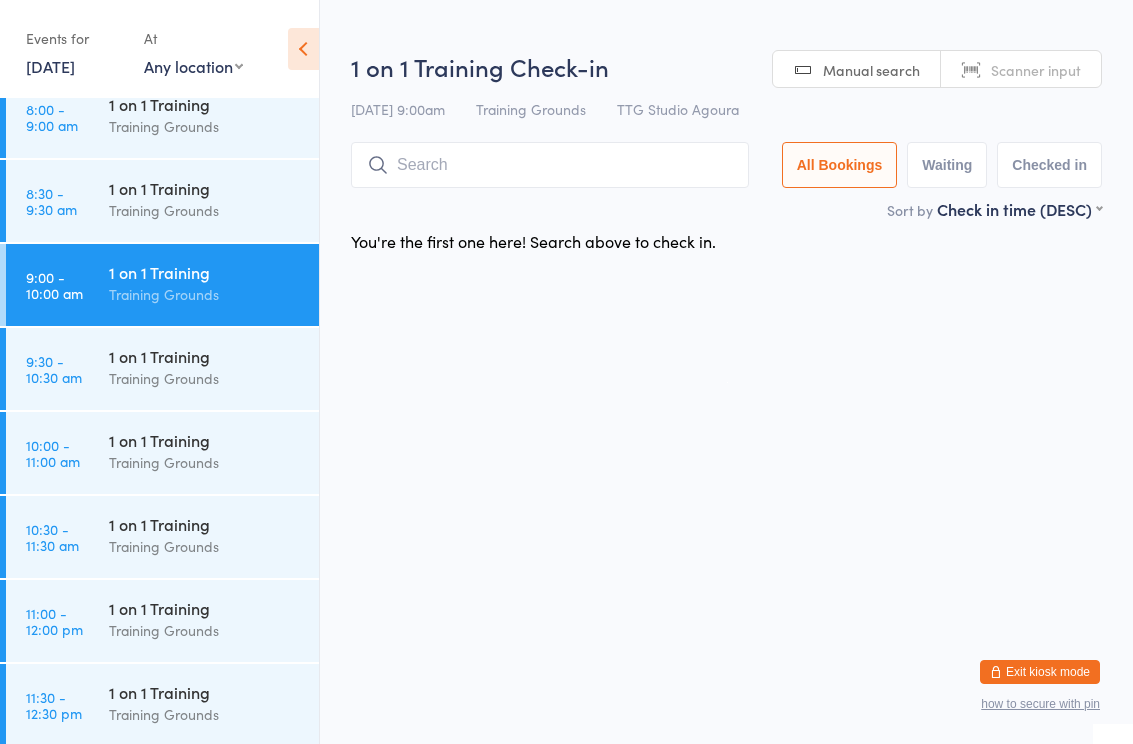 click at bounding box center (550, 165) 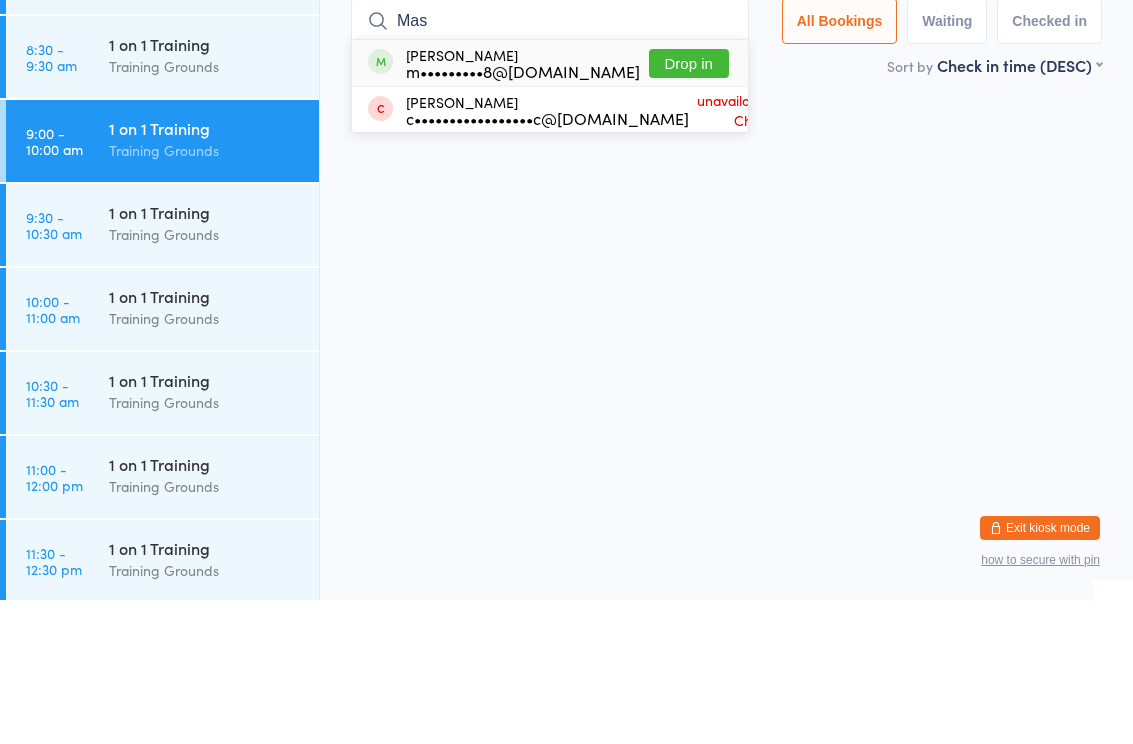 type on "Mas" 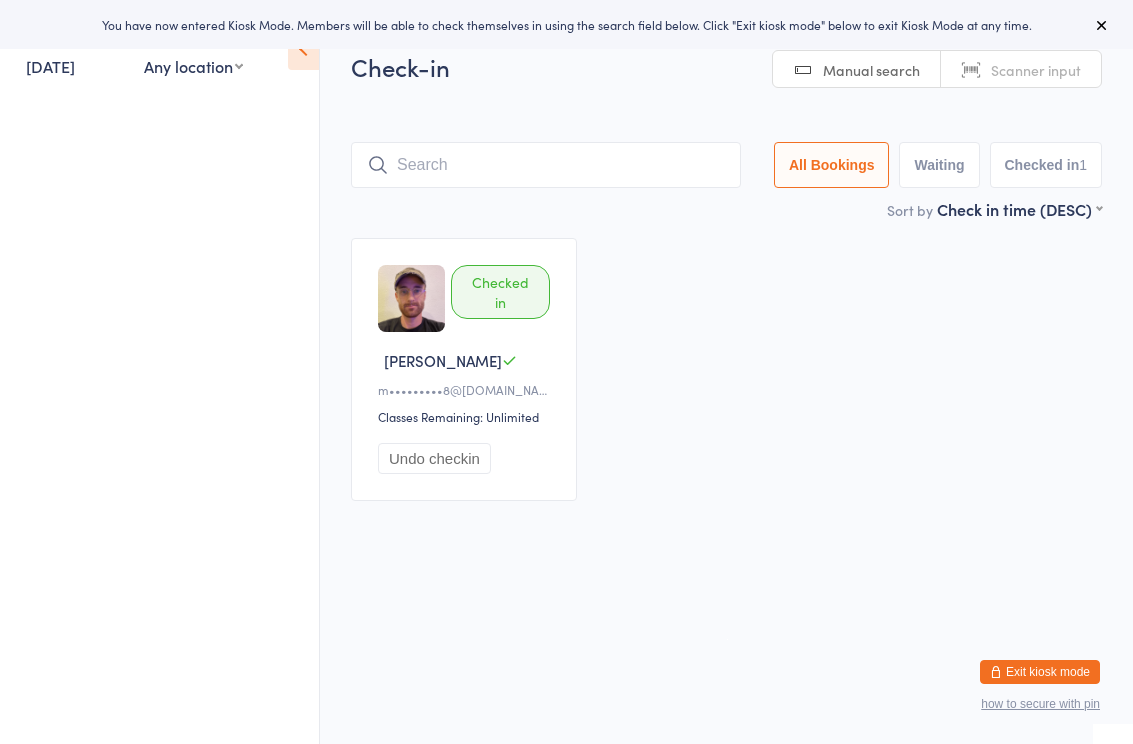 scroll, scrollTop: 0, scrollLeft: 0, axis: both 